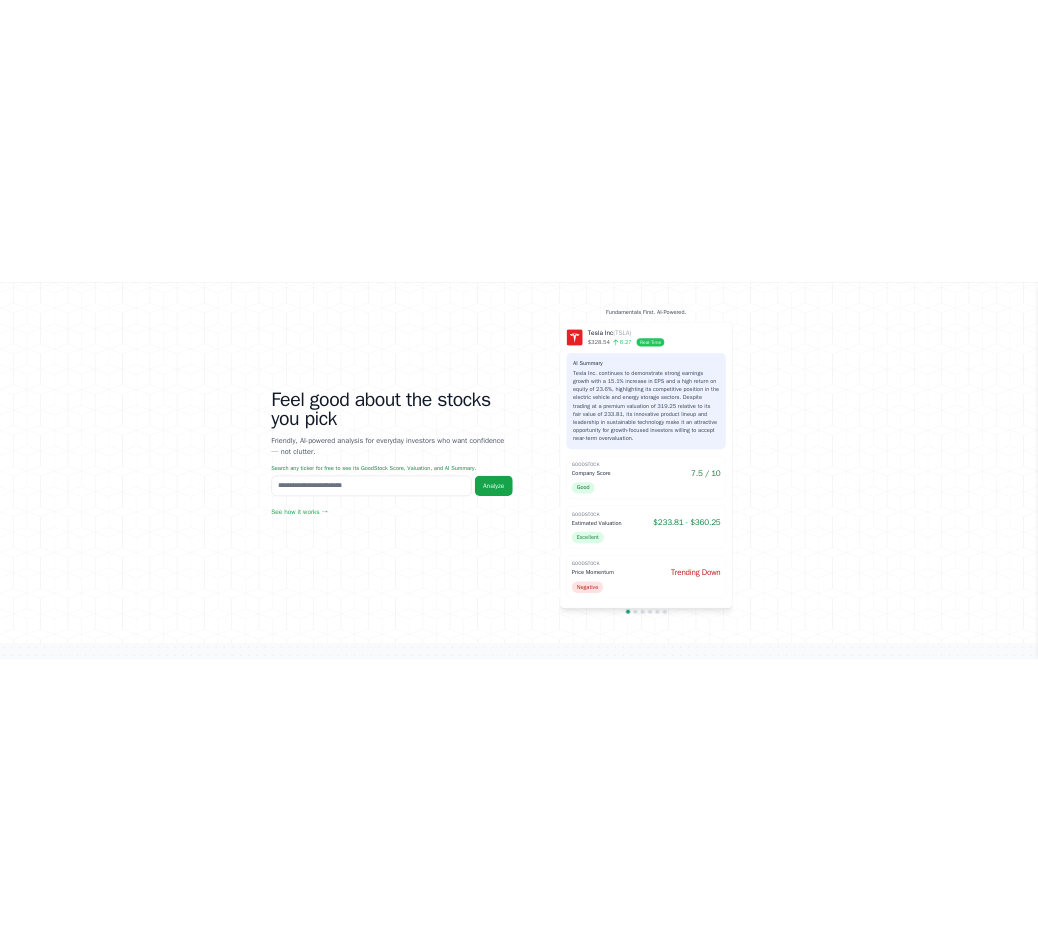 scroll, scrollTop: 103, scrollLeft: 0, axis: vertical 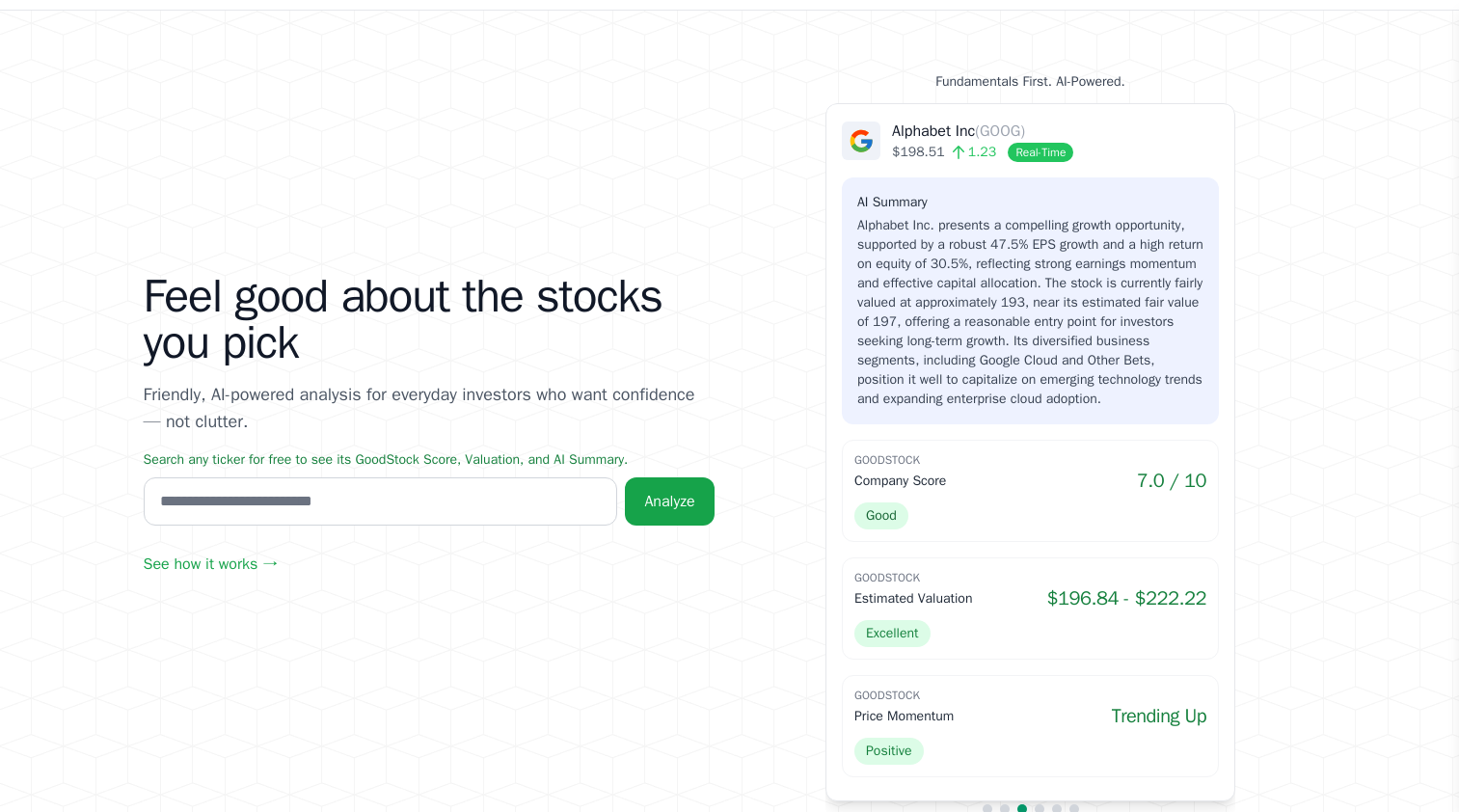 drag, startPoint x: 20, startPoint y: 784, endPoint x: 0, endPoint y: 805, distance: 29 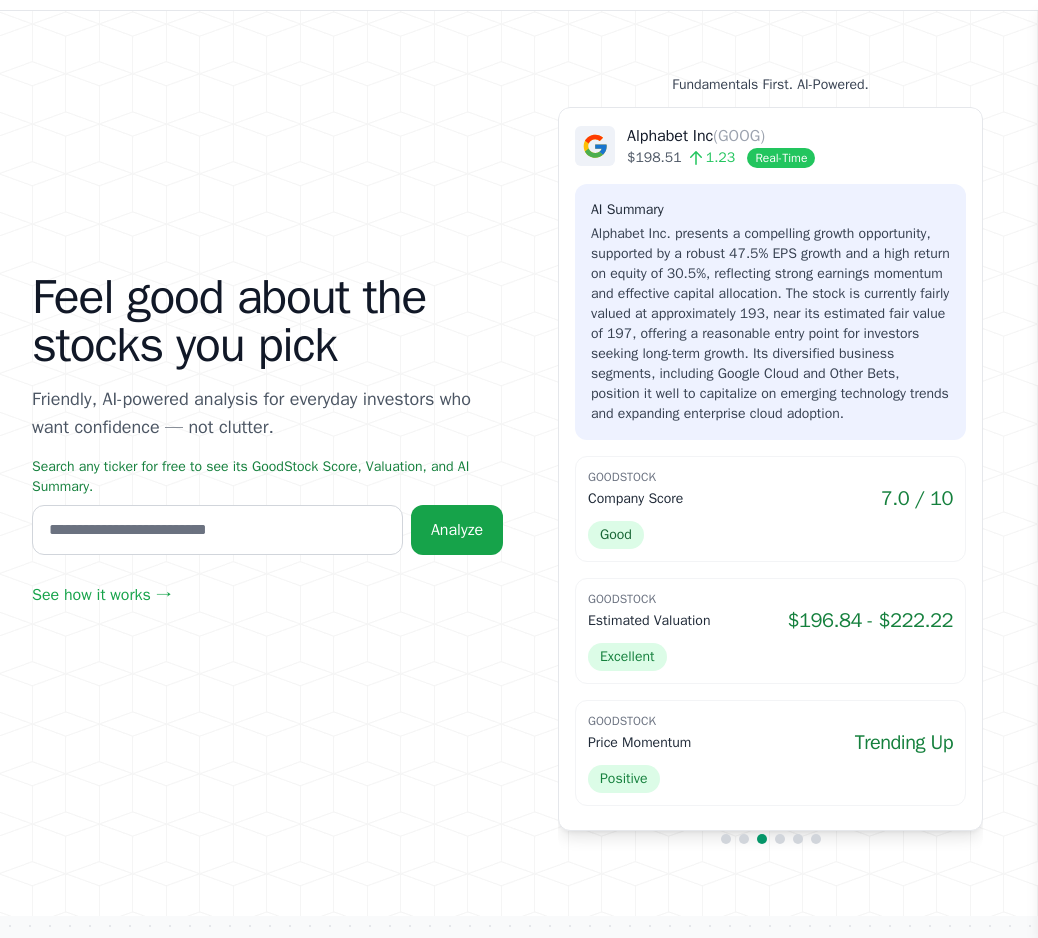 click on "Tesla Inc  (TSLA)
$328.54
6.27
Real-Time
AI Summary (MSFT)" at bounding box center [519, 463] 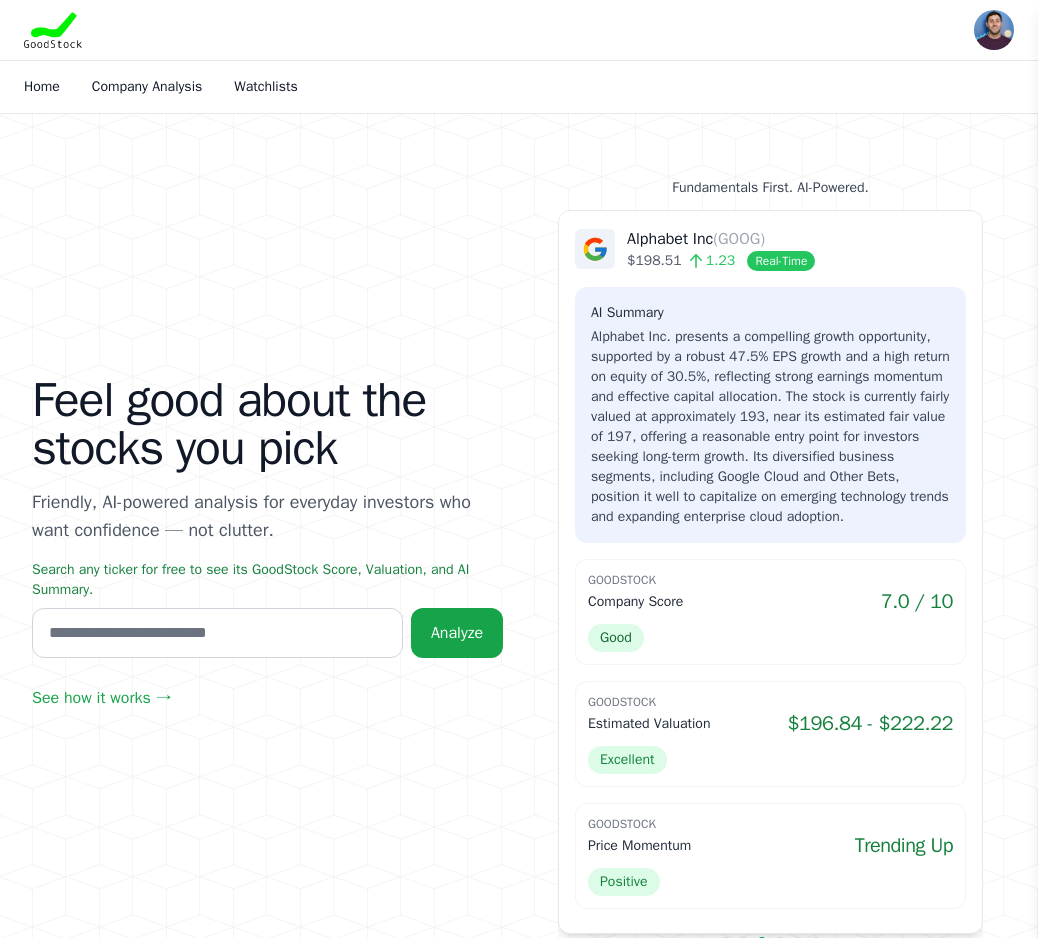 scroll, scrollTop: 0, scrollLeft: 0, axis: both 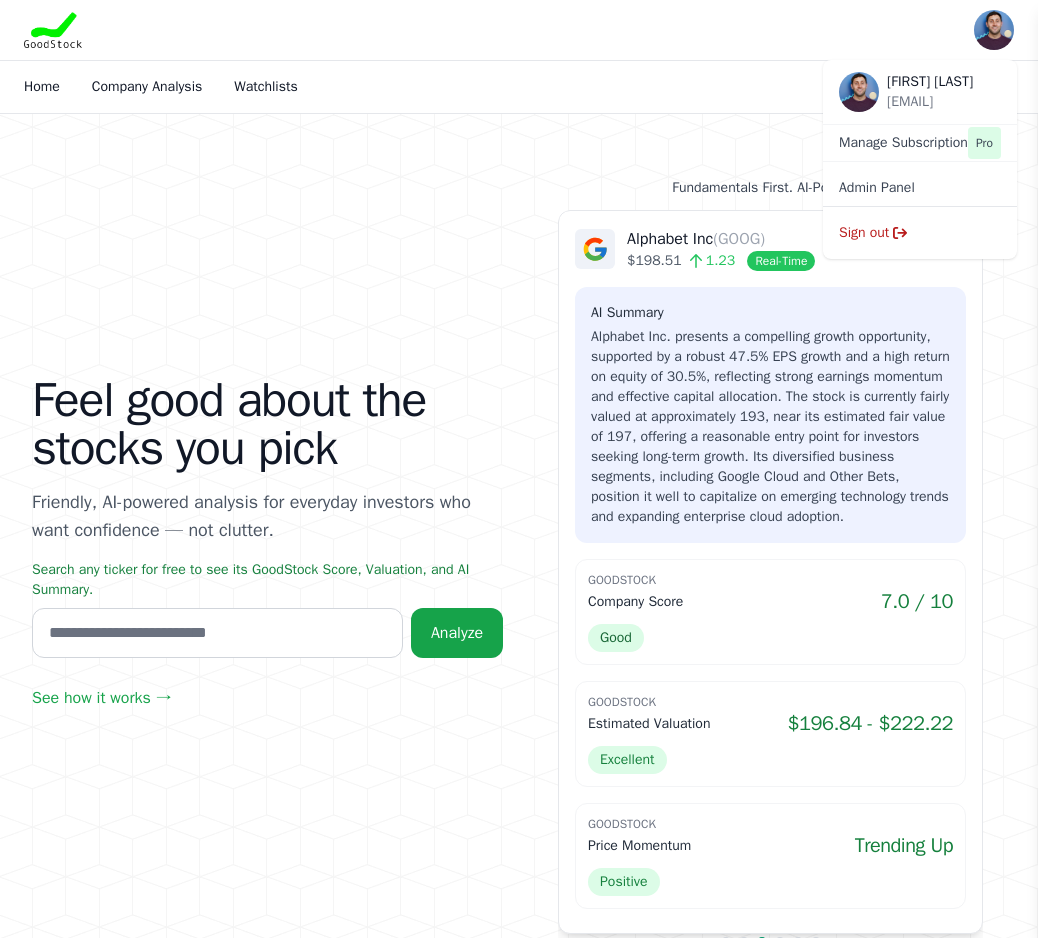 click at bounding box center [994, 30] 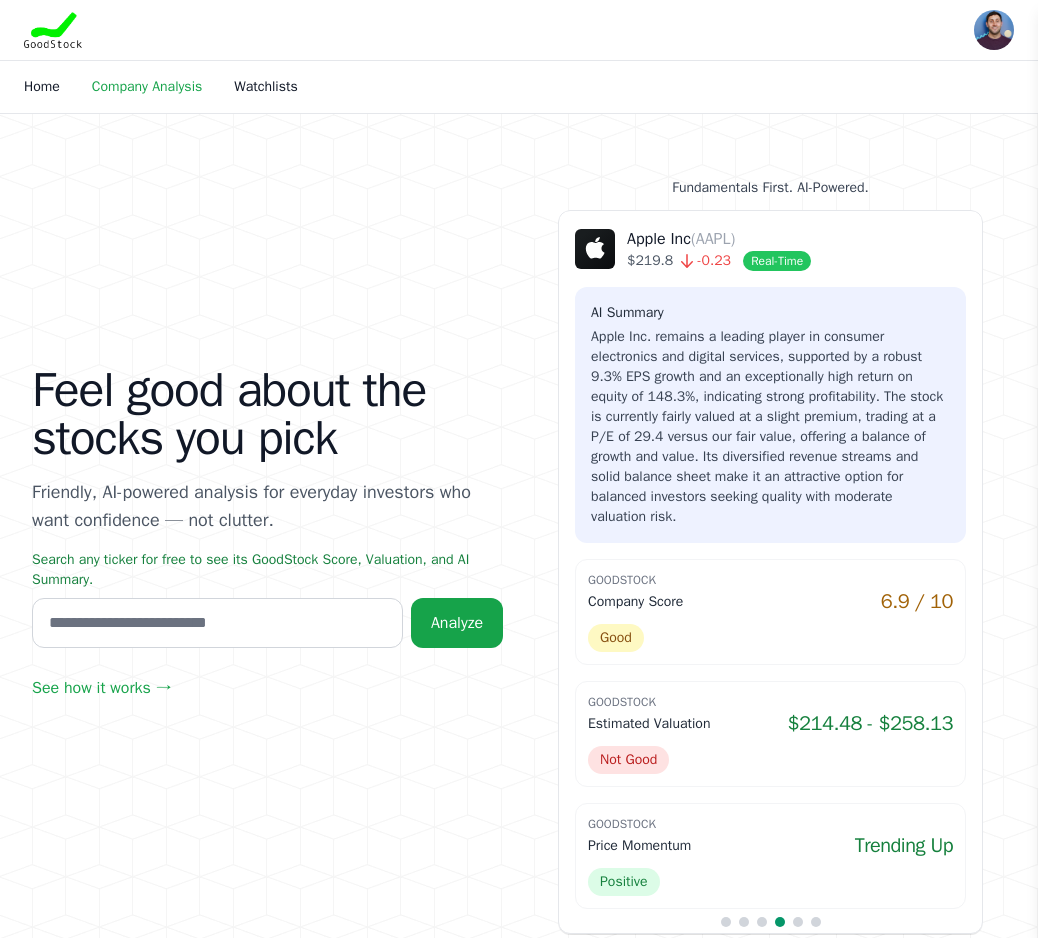 click on "Company Analysis" at bounding box center [147, 86] 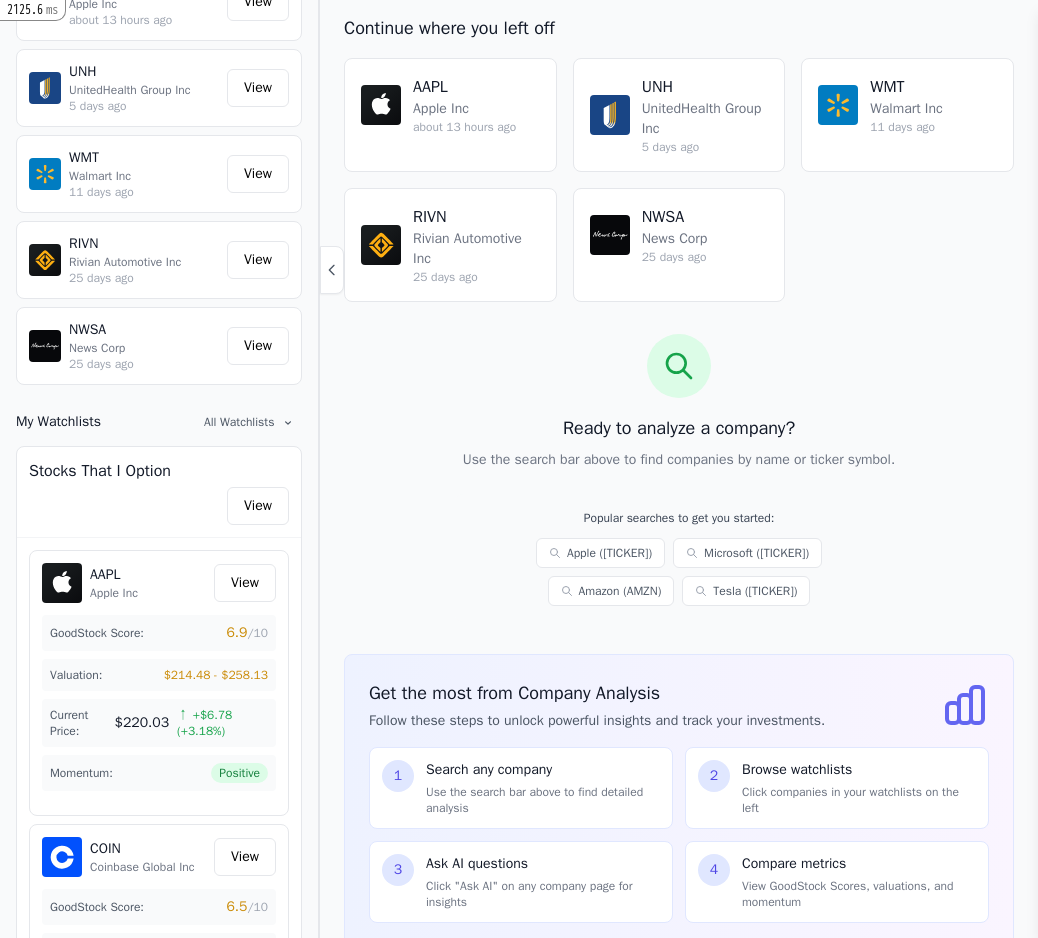 scroll, scrollTop: 280, scrollLeft: 0, axis: vertical 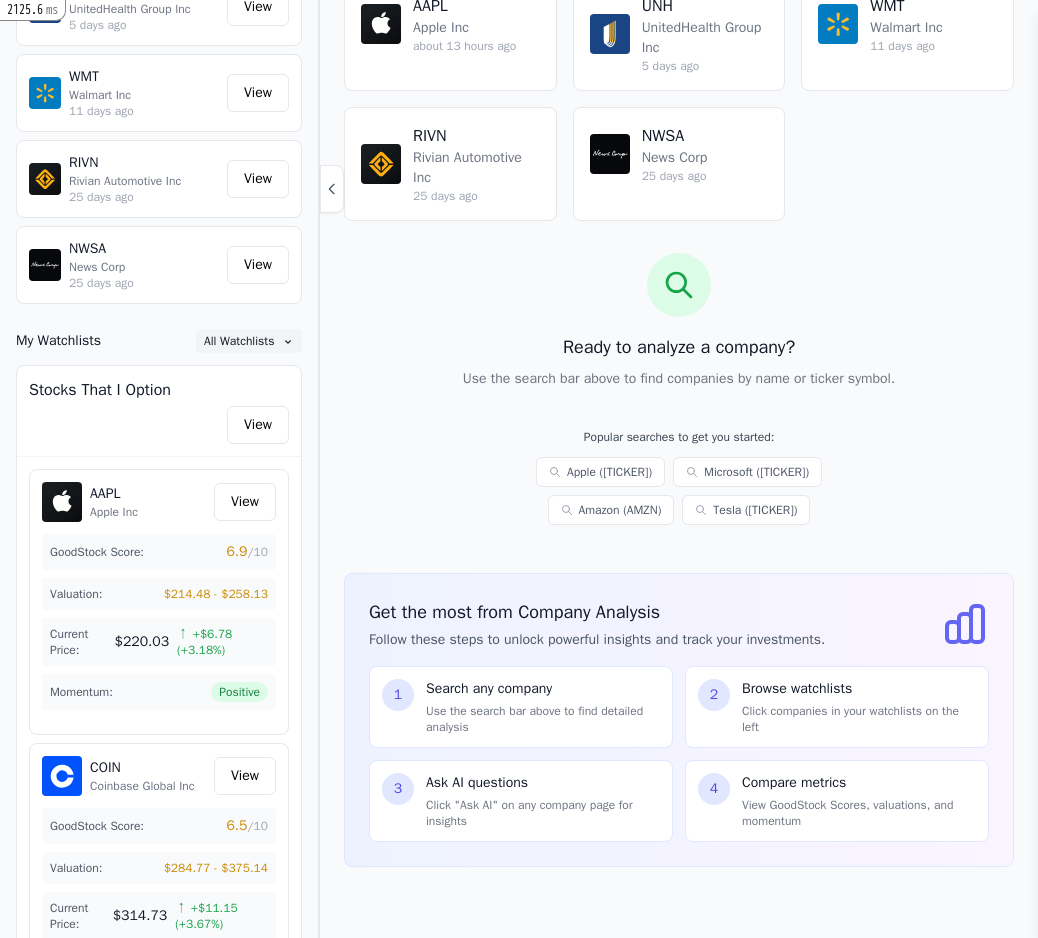 click on "All Watchlists" at bounding box center [239, 341] 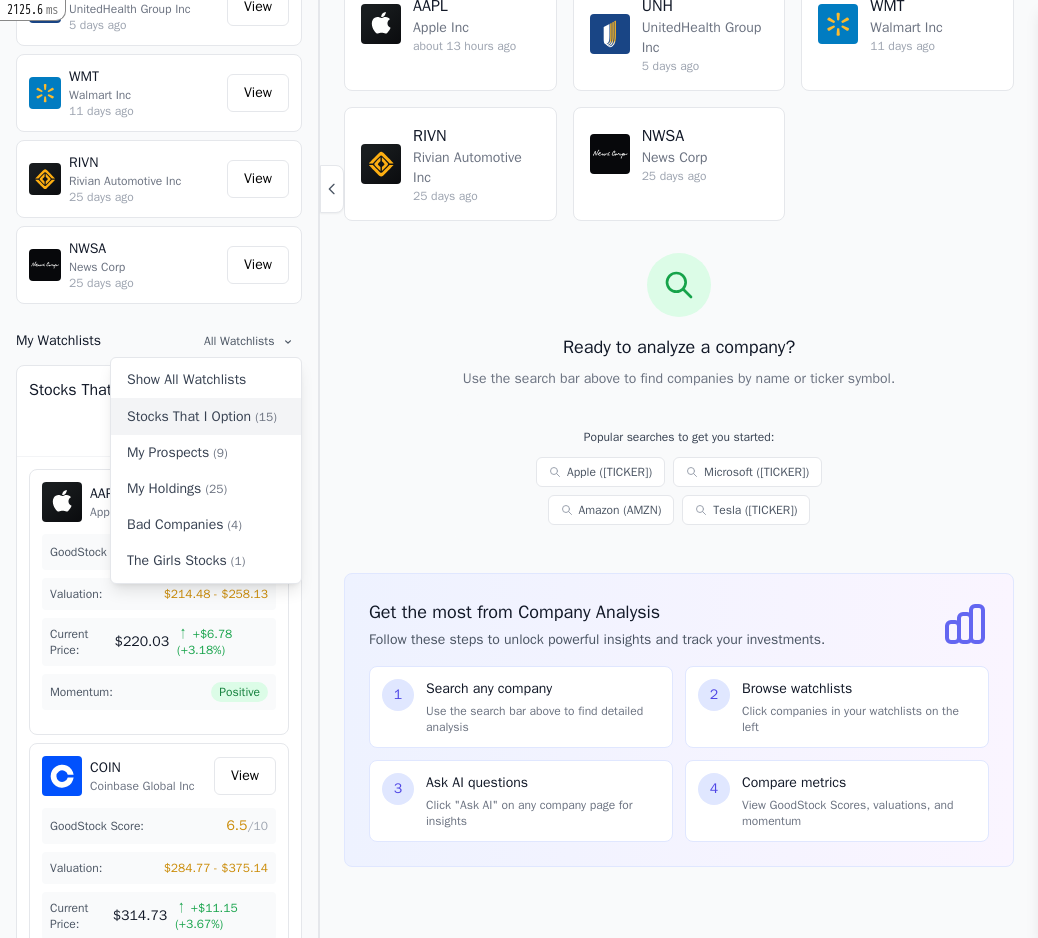 click on "Stocks That I Option
(15)" at bounding box center [206, 417] 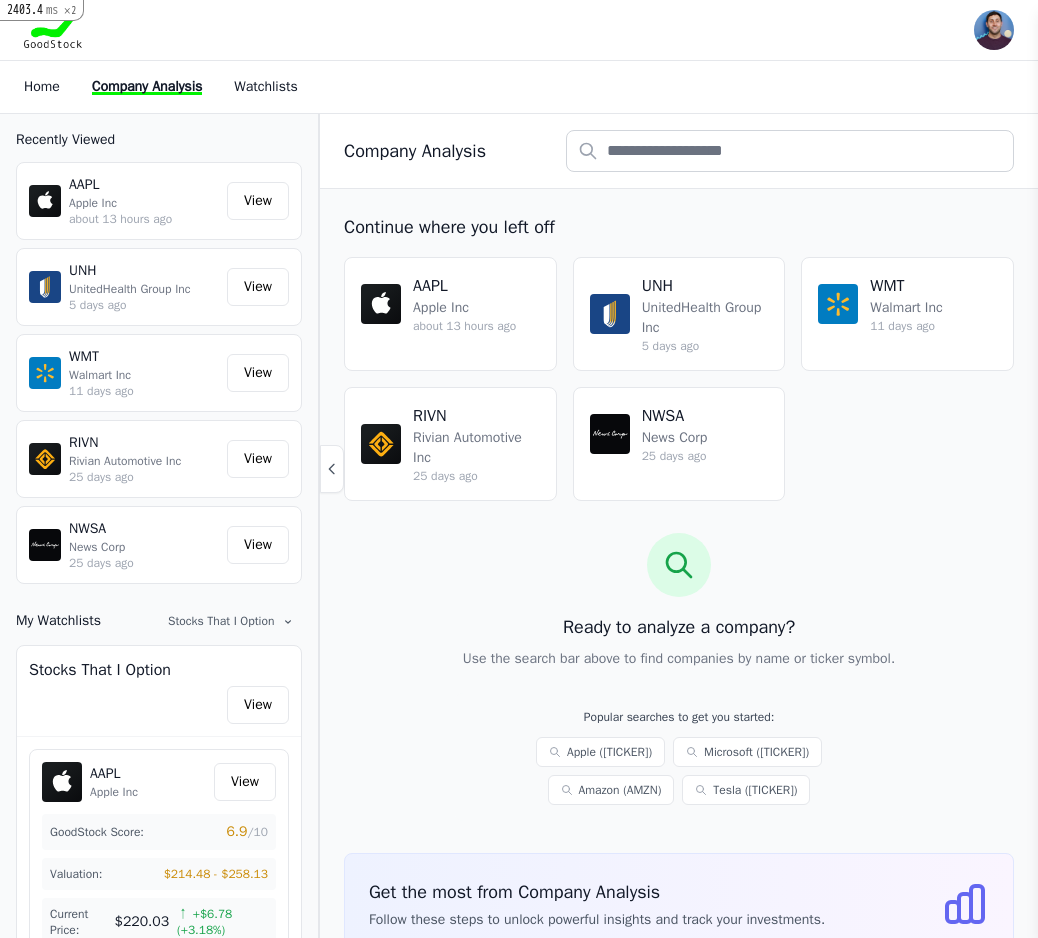 scroll, scrollTop: 0, scrollLeft: 0, axis: both 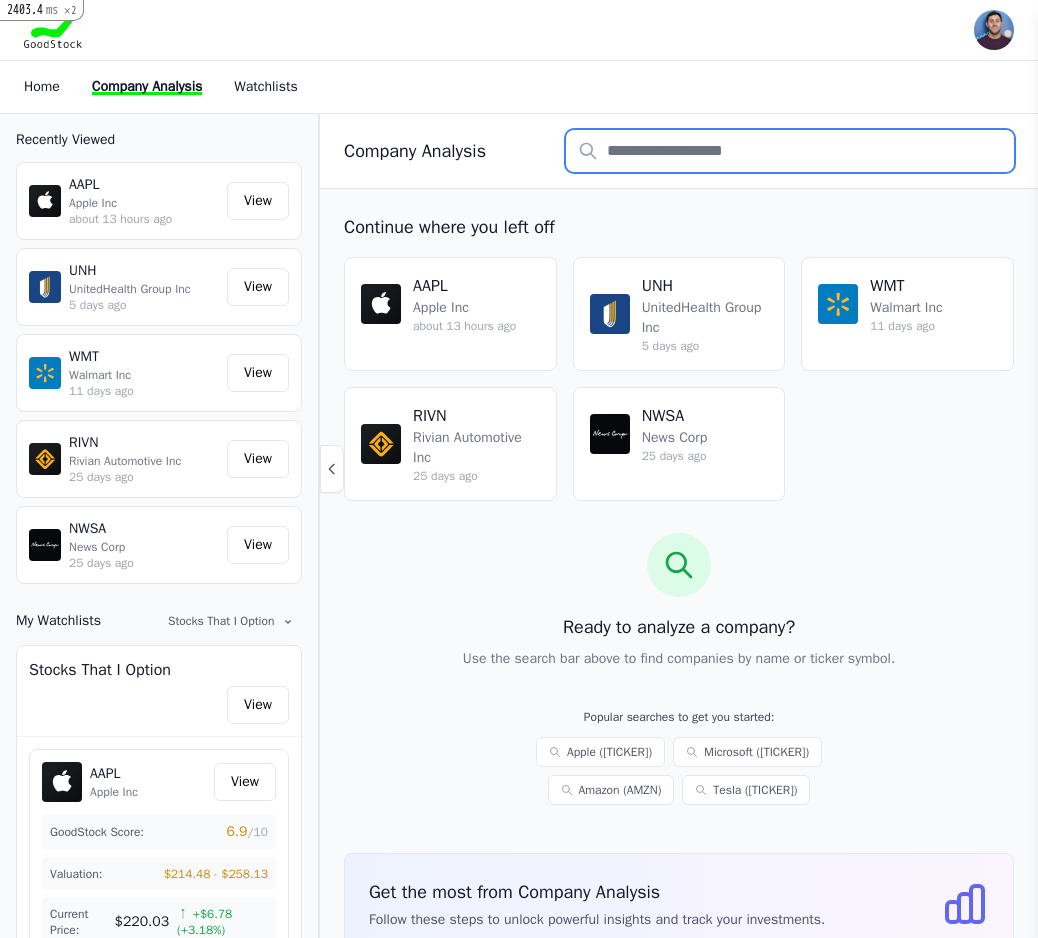 click at bounding box center (790, 151) 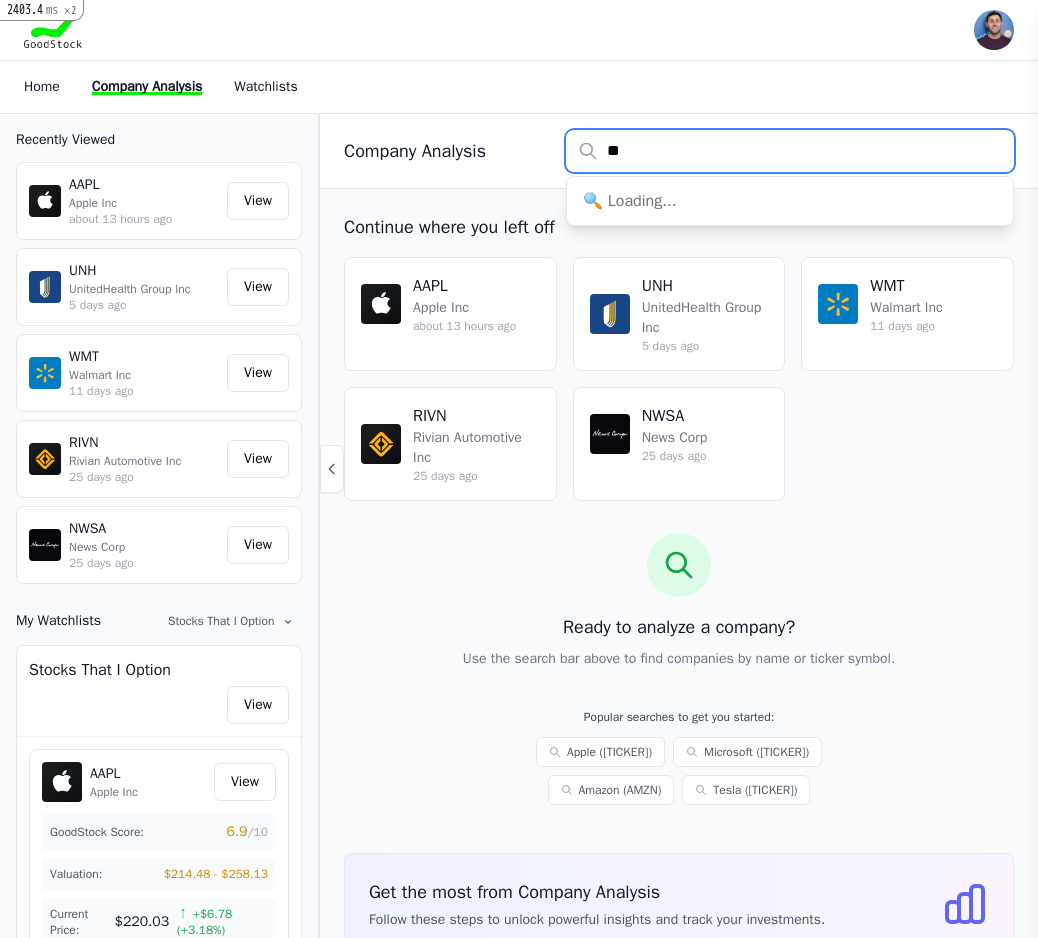 type on "***" 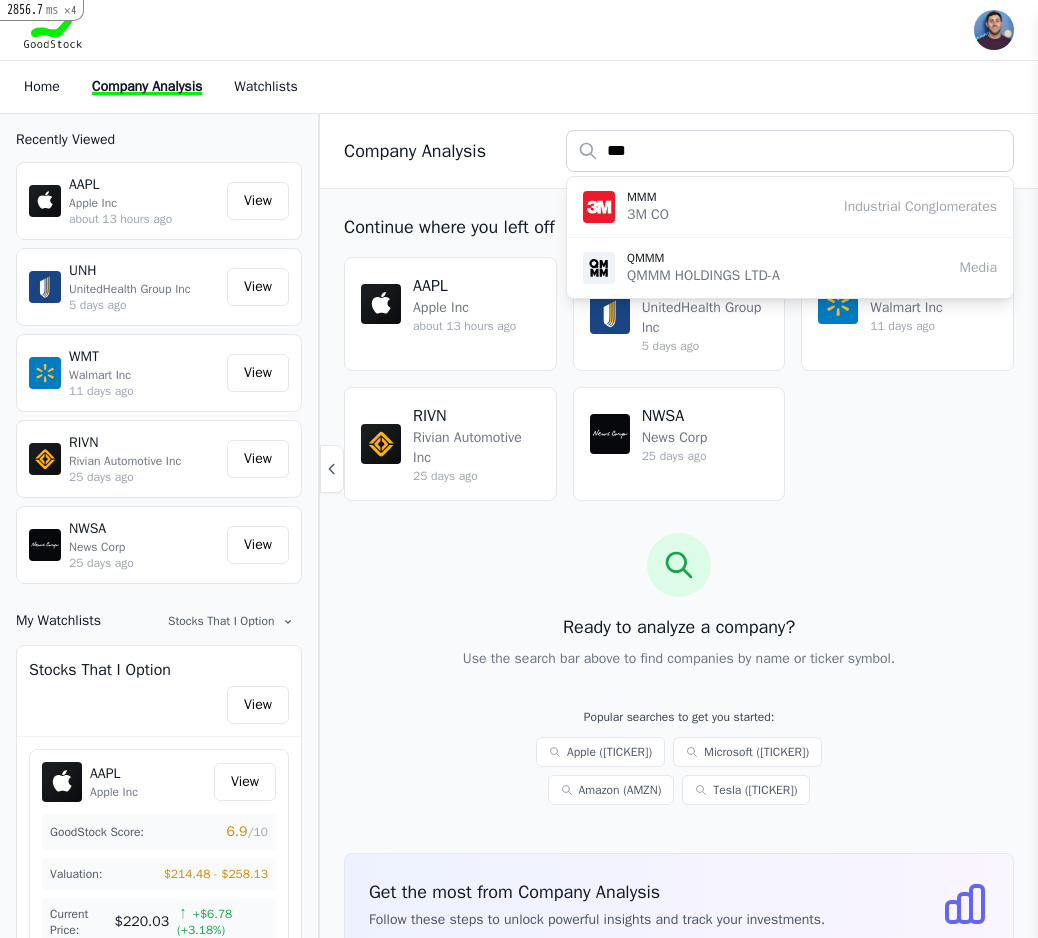 click on "MMM
3M CO
Industrial Conglomerates" at bounding box center [790, 207] 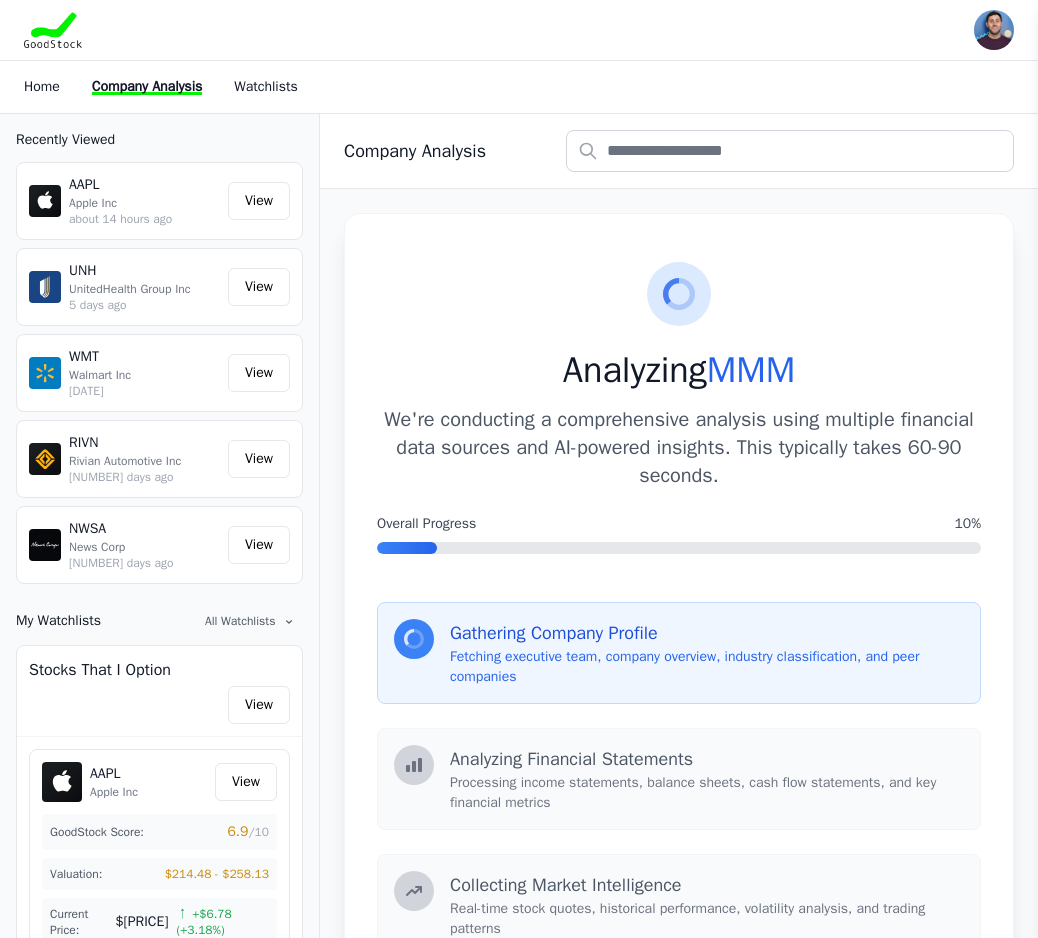 scroll, scrollTop: 0, scrollLeft: 0, axis: both 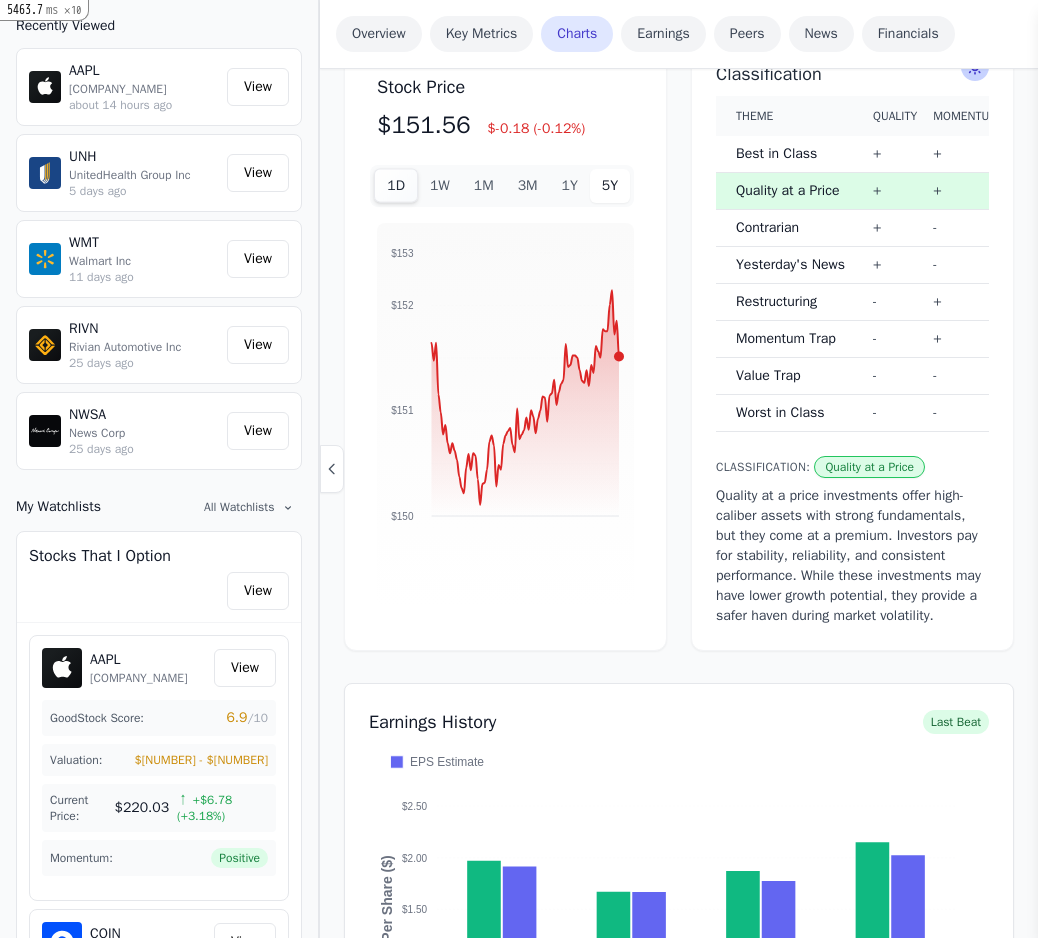 click on "5Y" at bounding box center (610, 186) 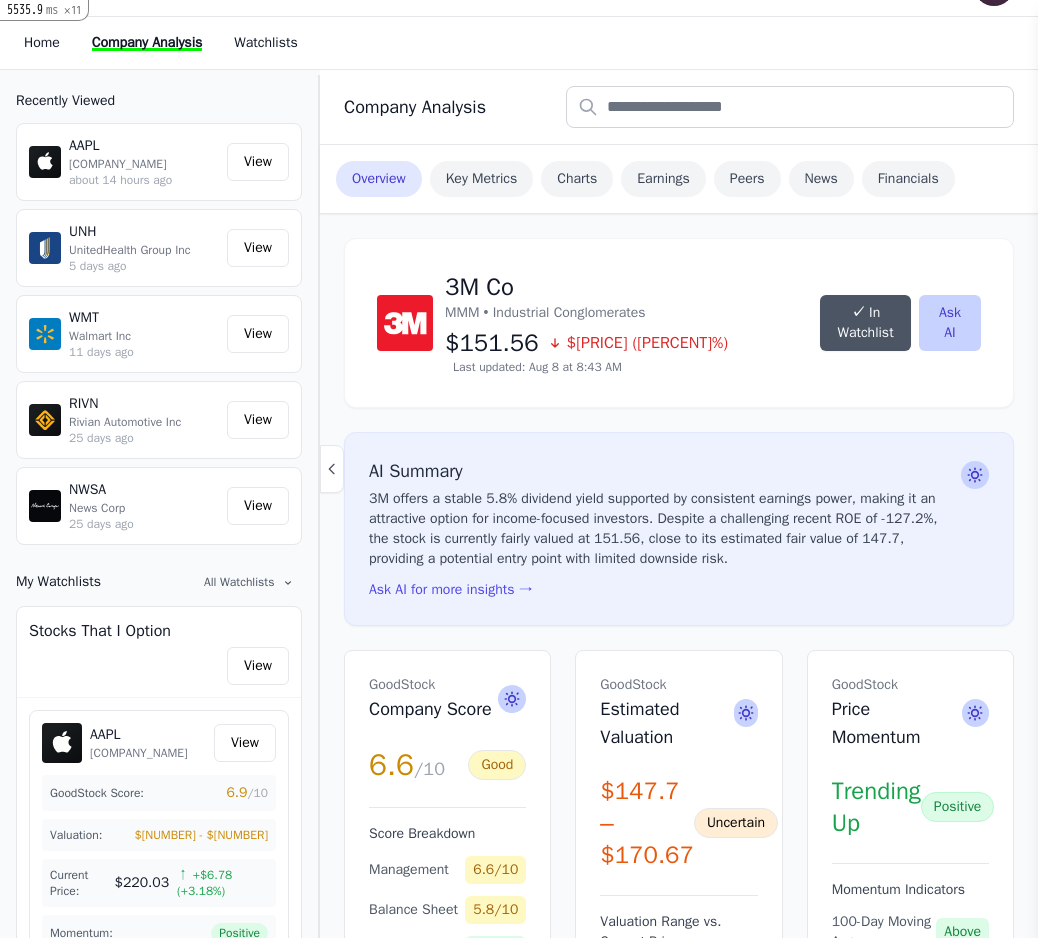 scroll, scrollTop: 45, scrollLeft: 0, axis: vertical 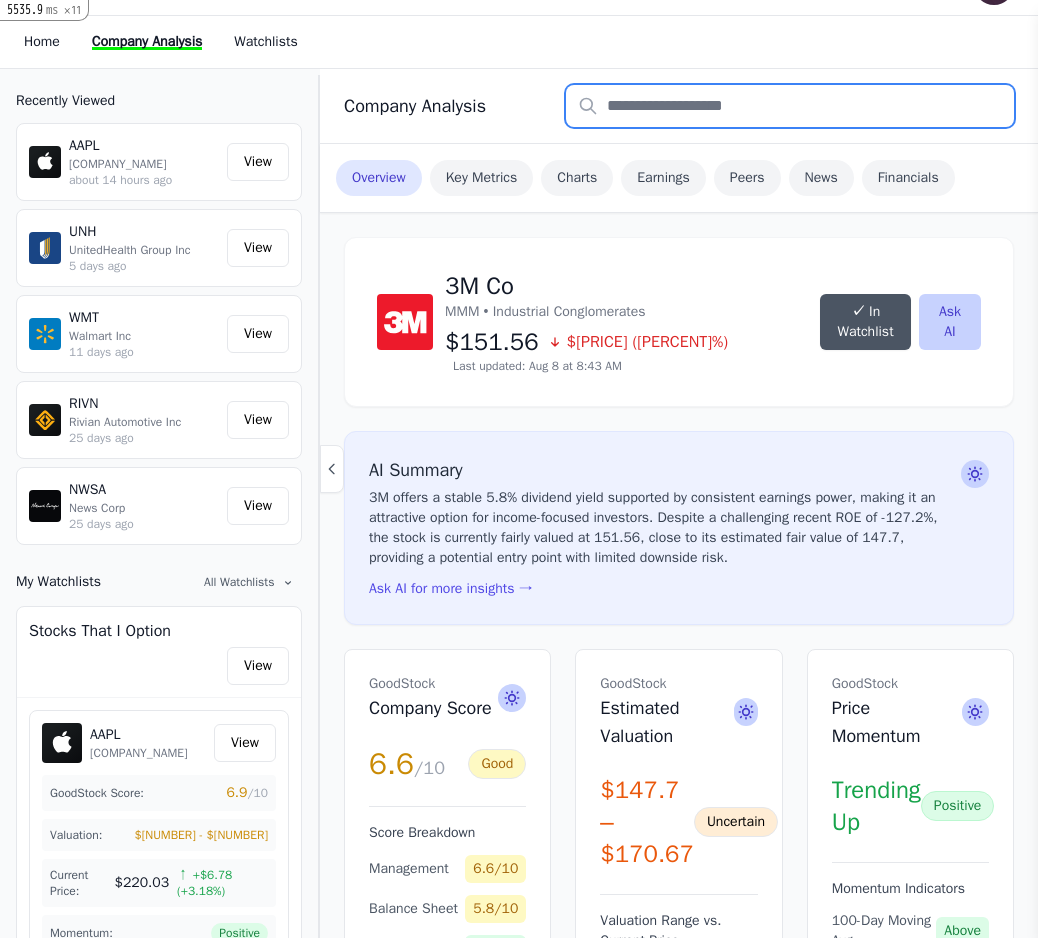 click at bounding box center [790, 106] 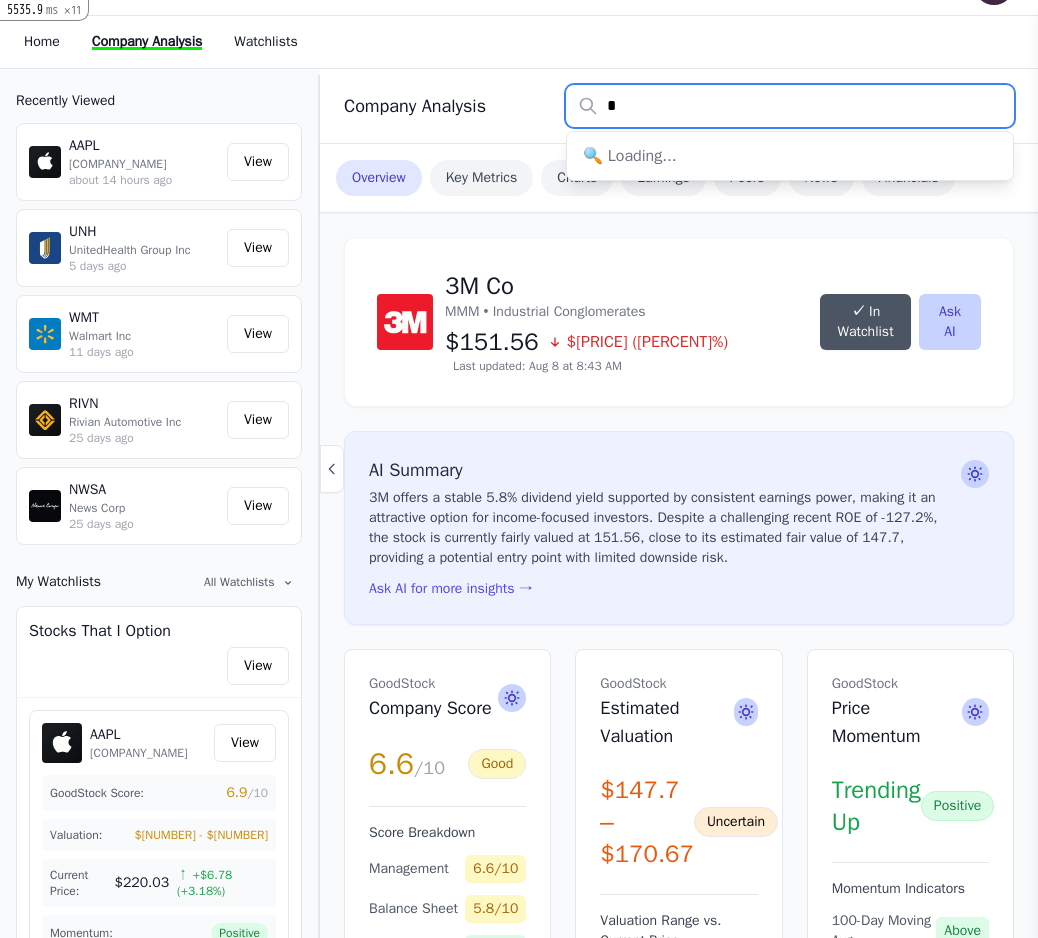 type on "**" 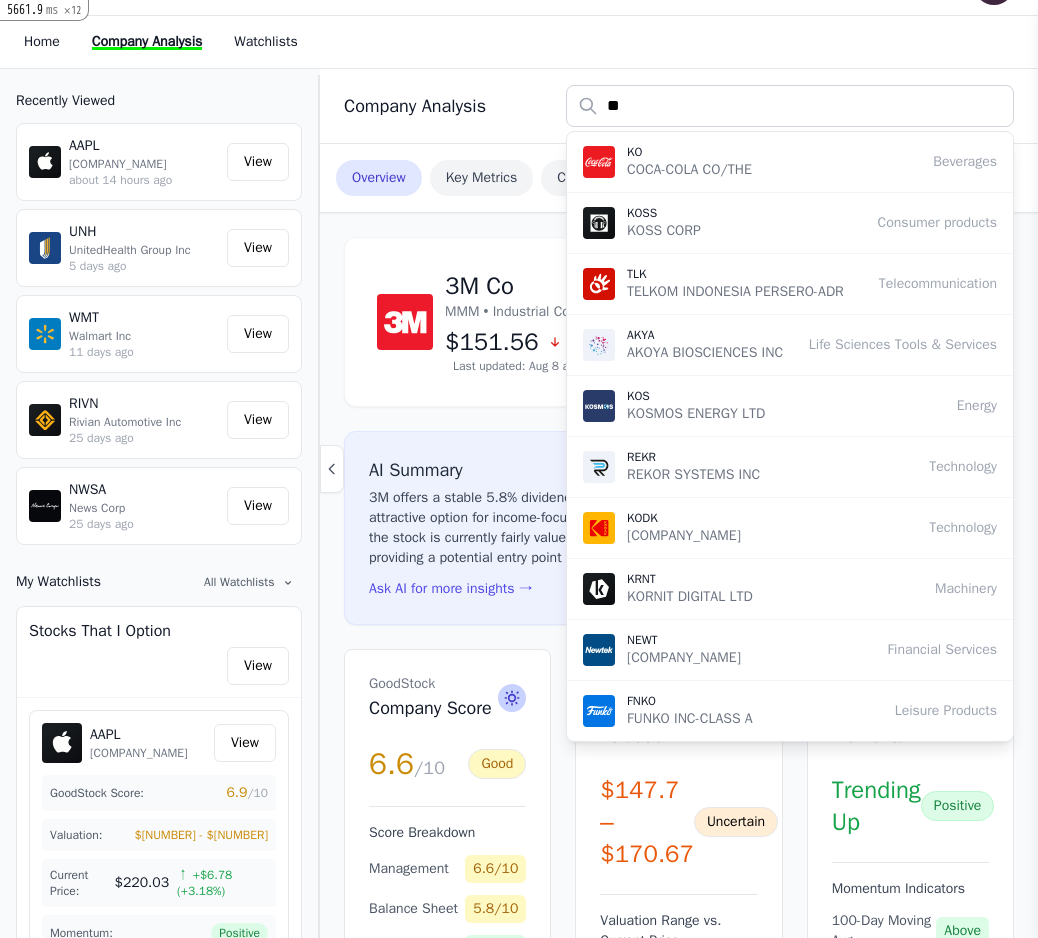 click on "COCA-COLA CO/THE" at bounding box center [689, 170] 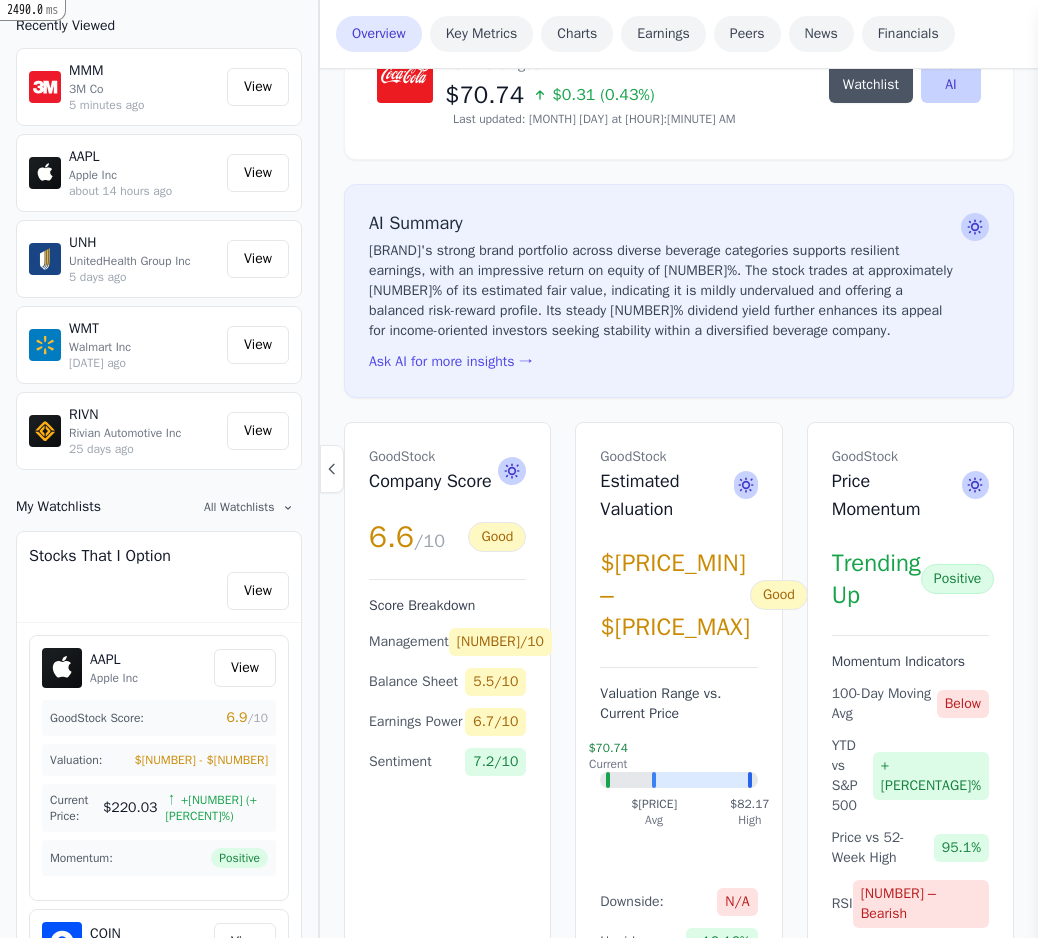 scroll, scrollTop: 237, scrollLeft: 0, axis: vertical 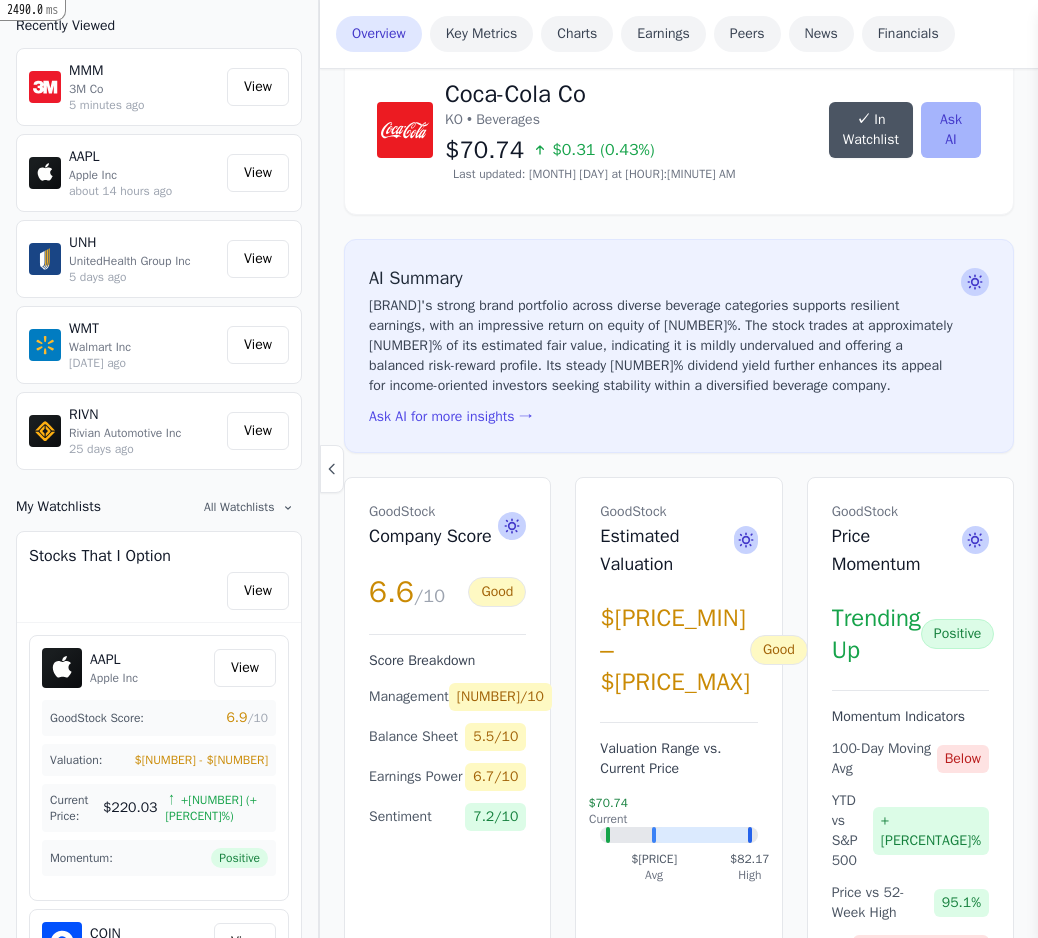 click on "Ask AI" at bounding box center (951, 130) 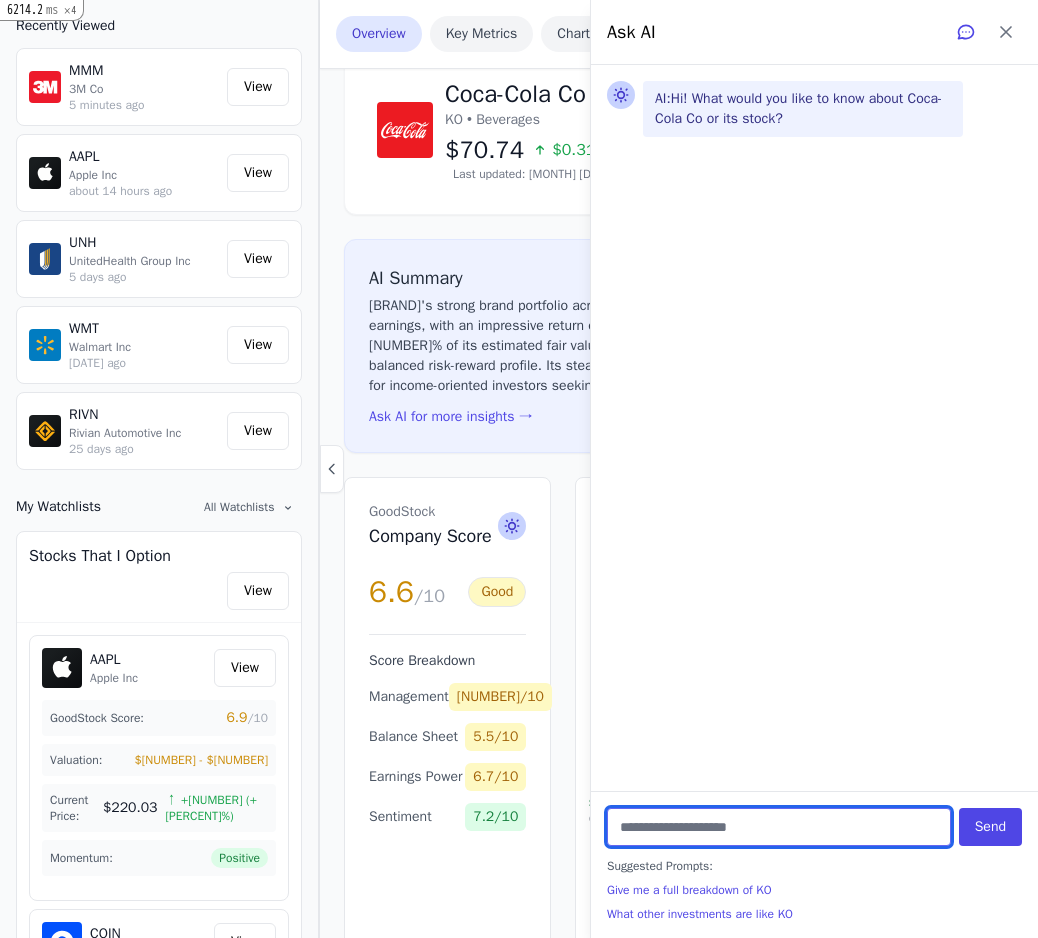 click at bounding box center (779, 827) 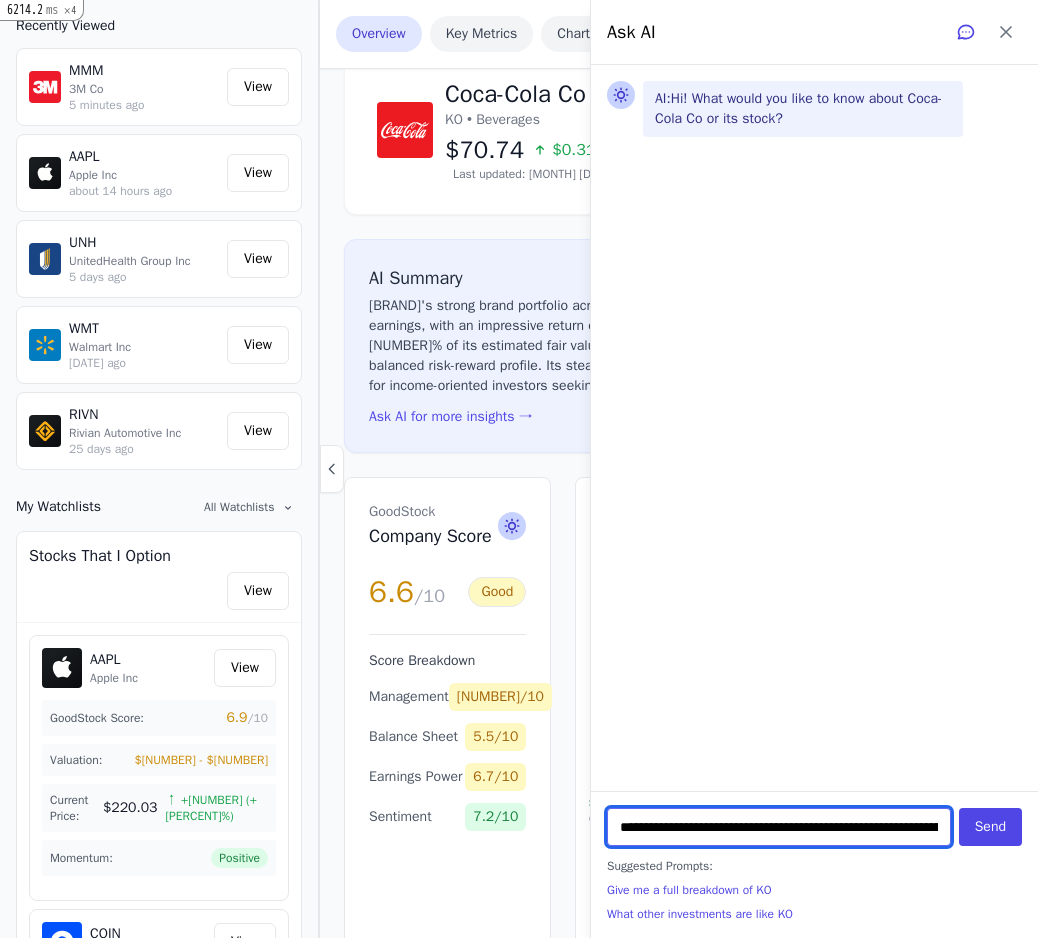 type on "**********" 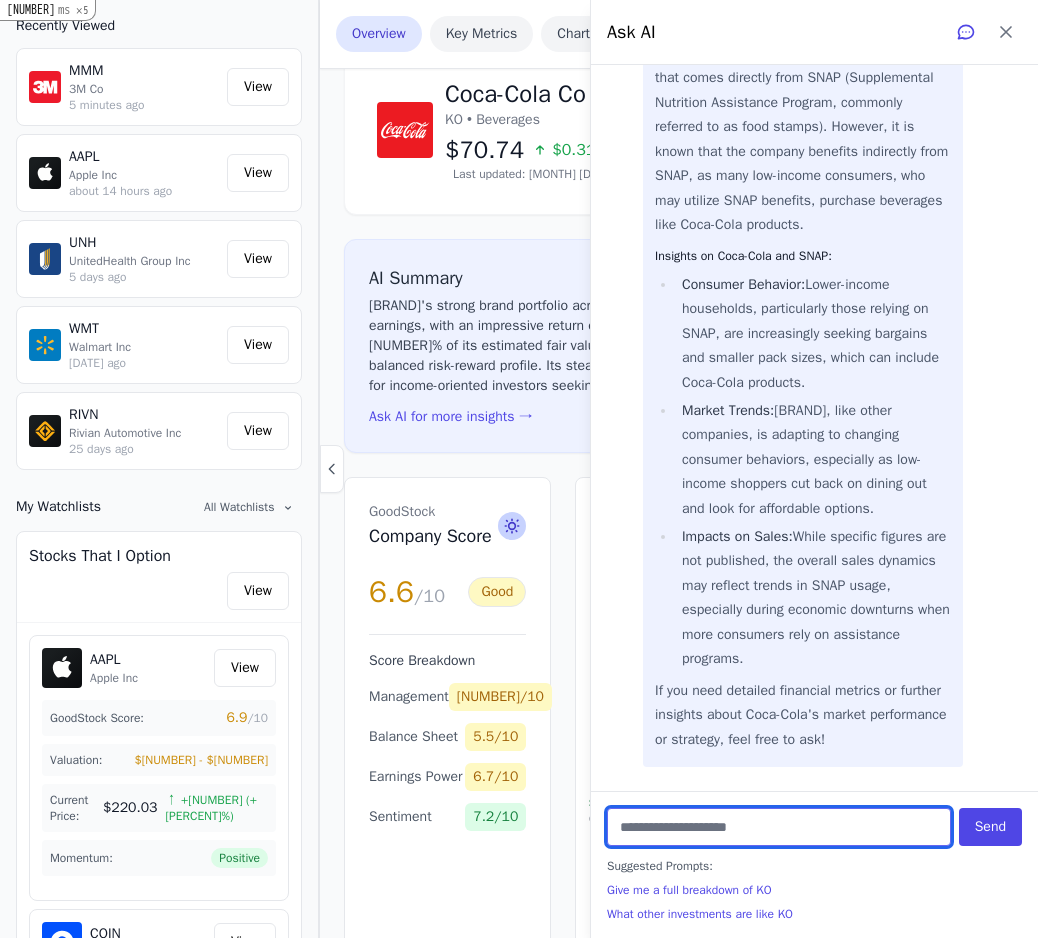 scroll, scrollTop: 247, scrollLeft: 0, axis: vertical 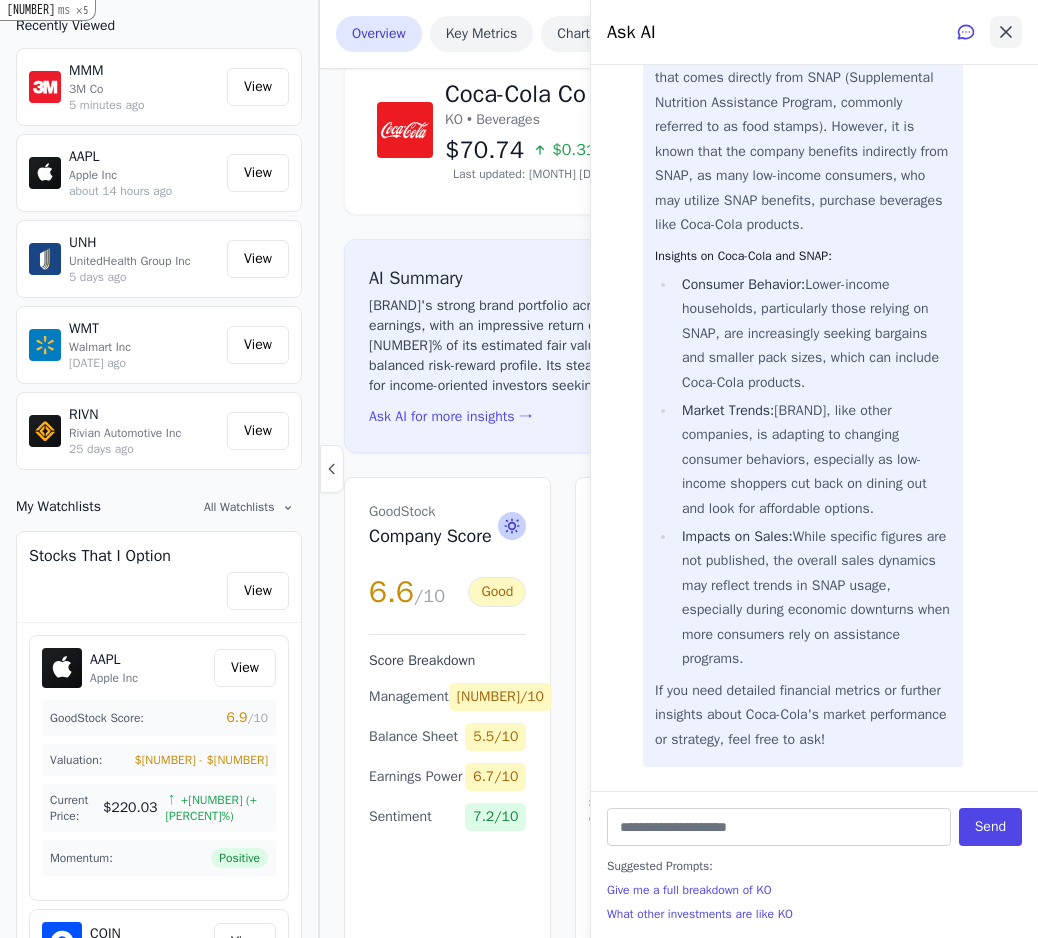 click 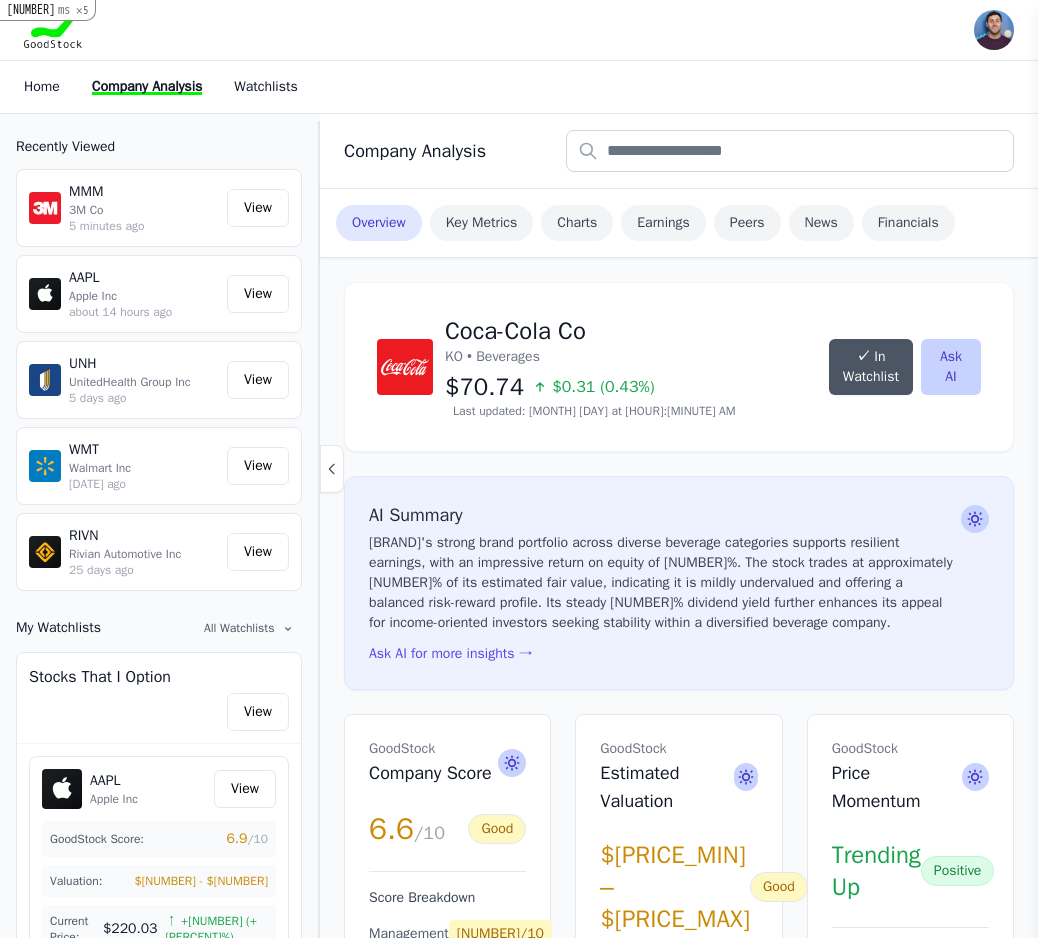 scroll, scrollTop: 0, scrollLeft: 0, axis: both 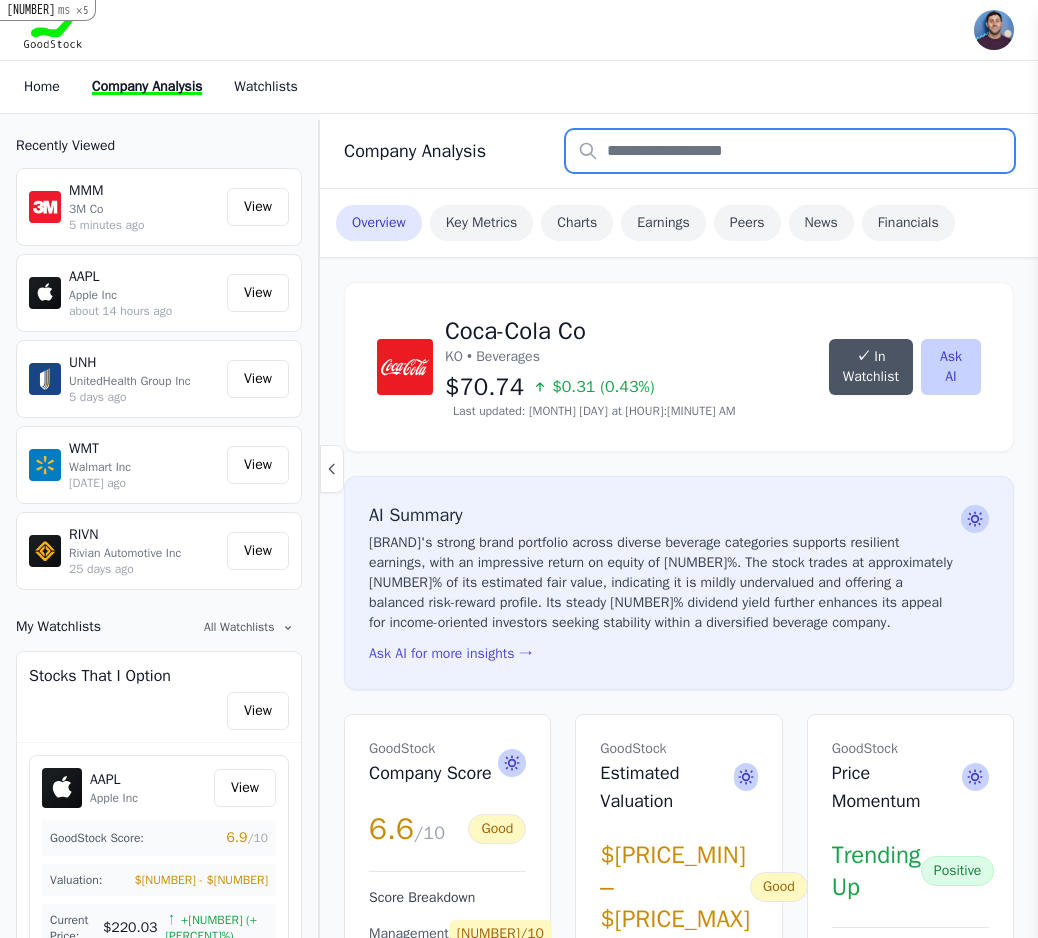 click at bounding box center (790, 151) 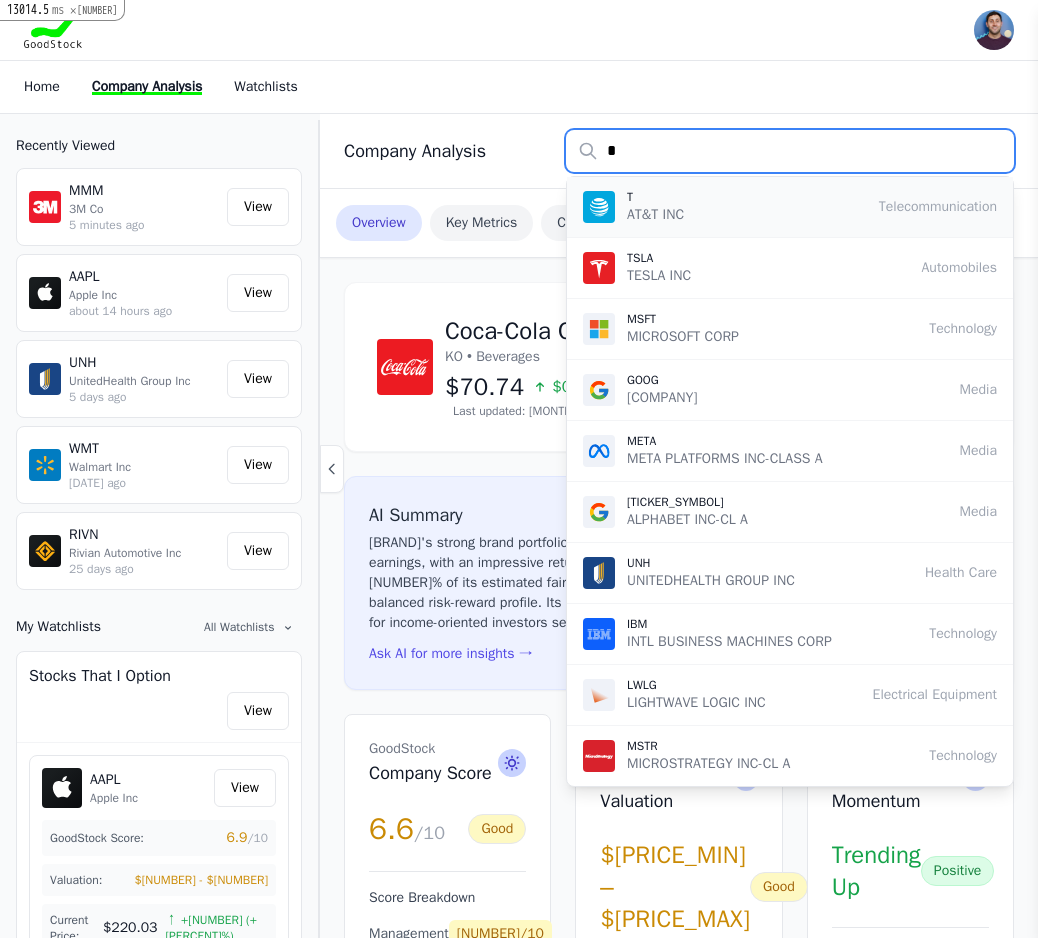 type on "*" 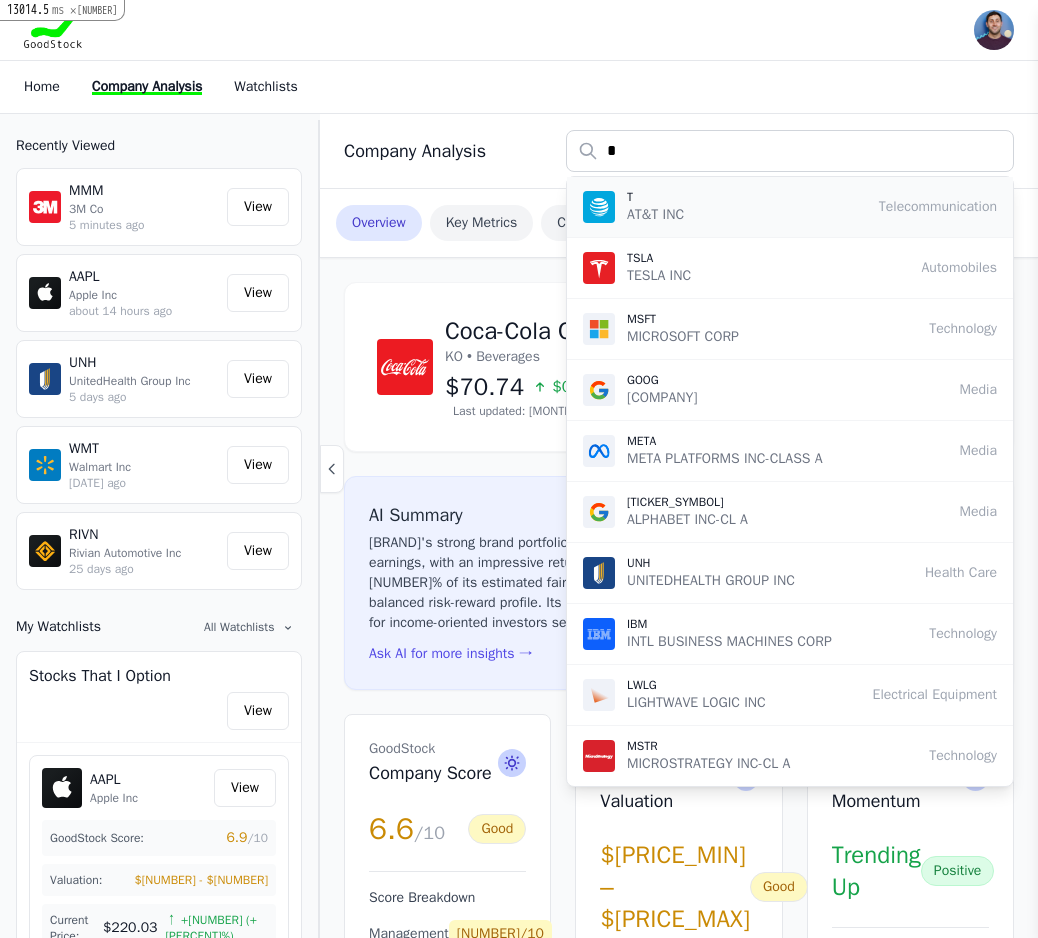 click on "T
AT&T INC
Telecommunication" at bounding box center (790, 207) 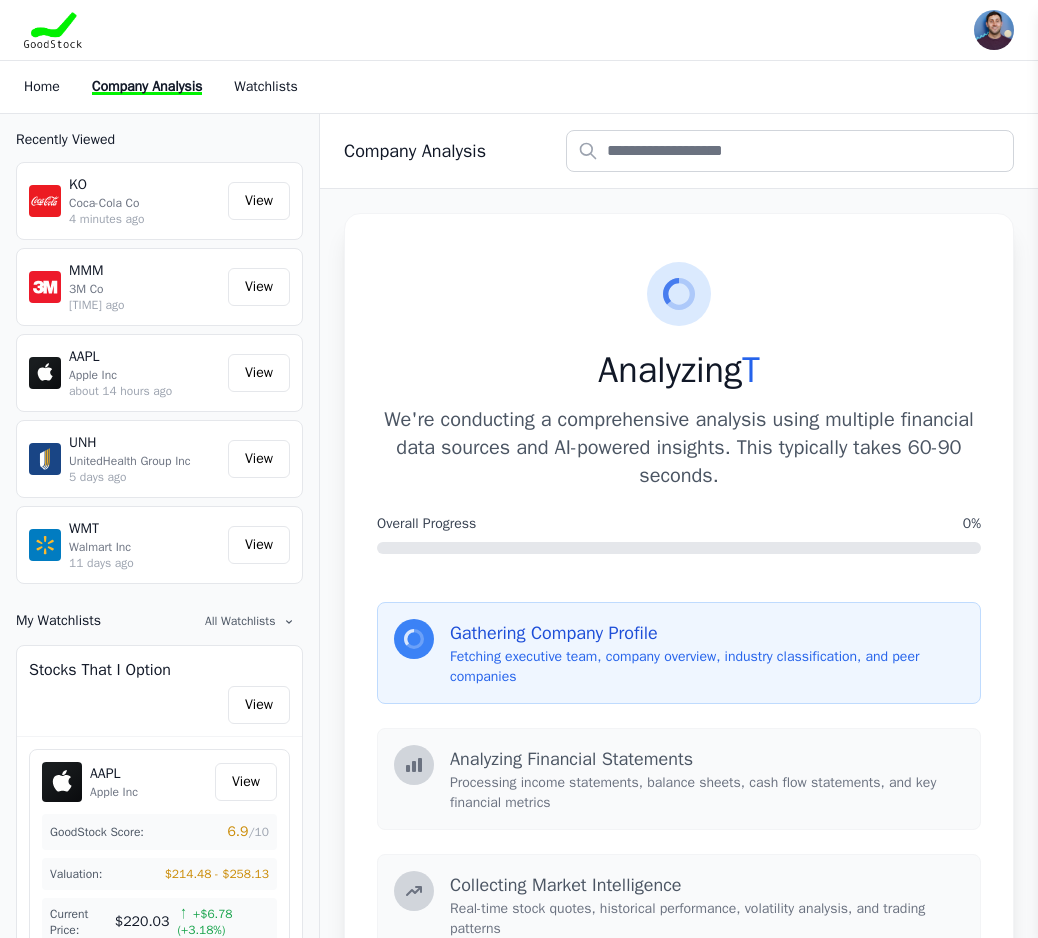 scroll, scrollTop: 0, scrollLeft: 0, axis: both 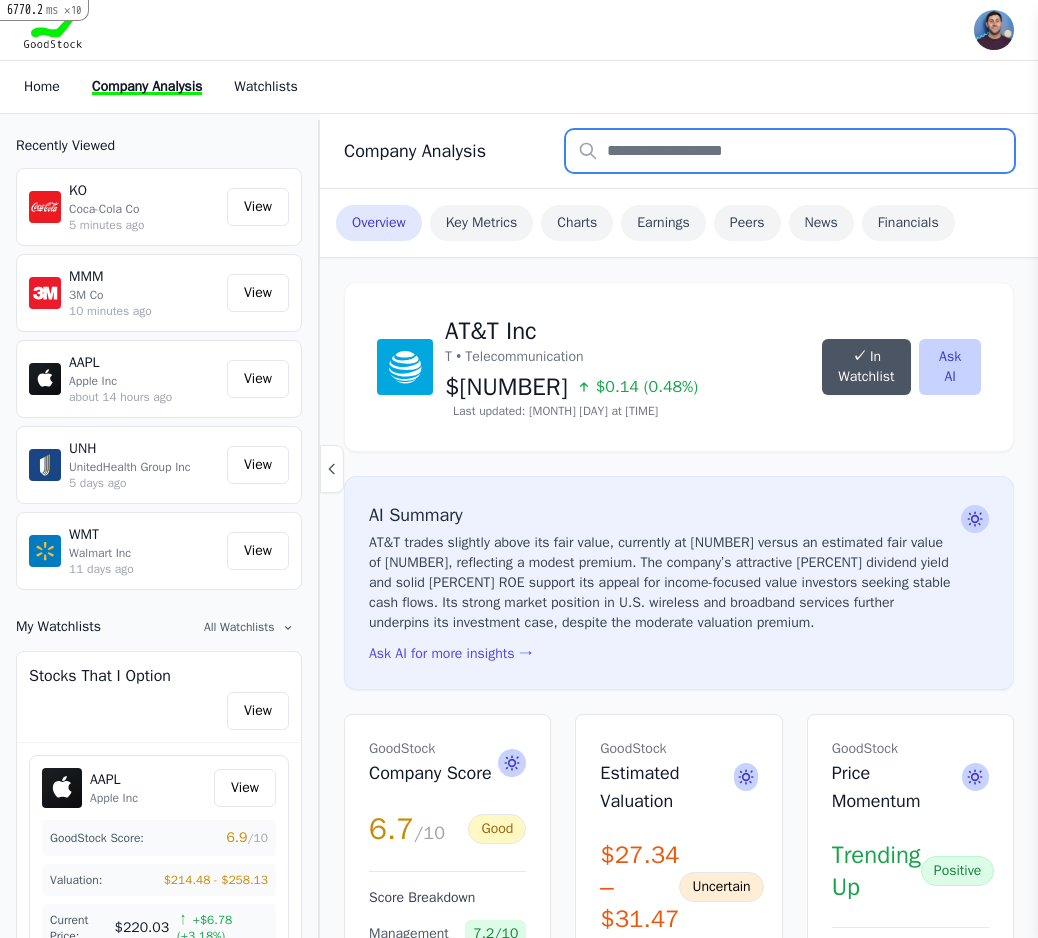 click at bounding box center (790, 151) 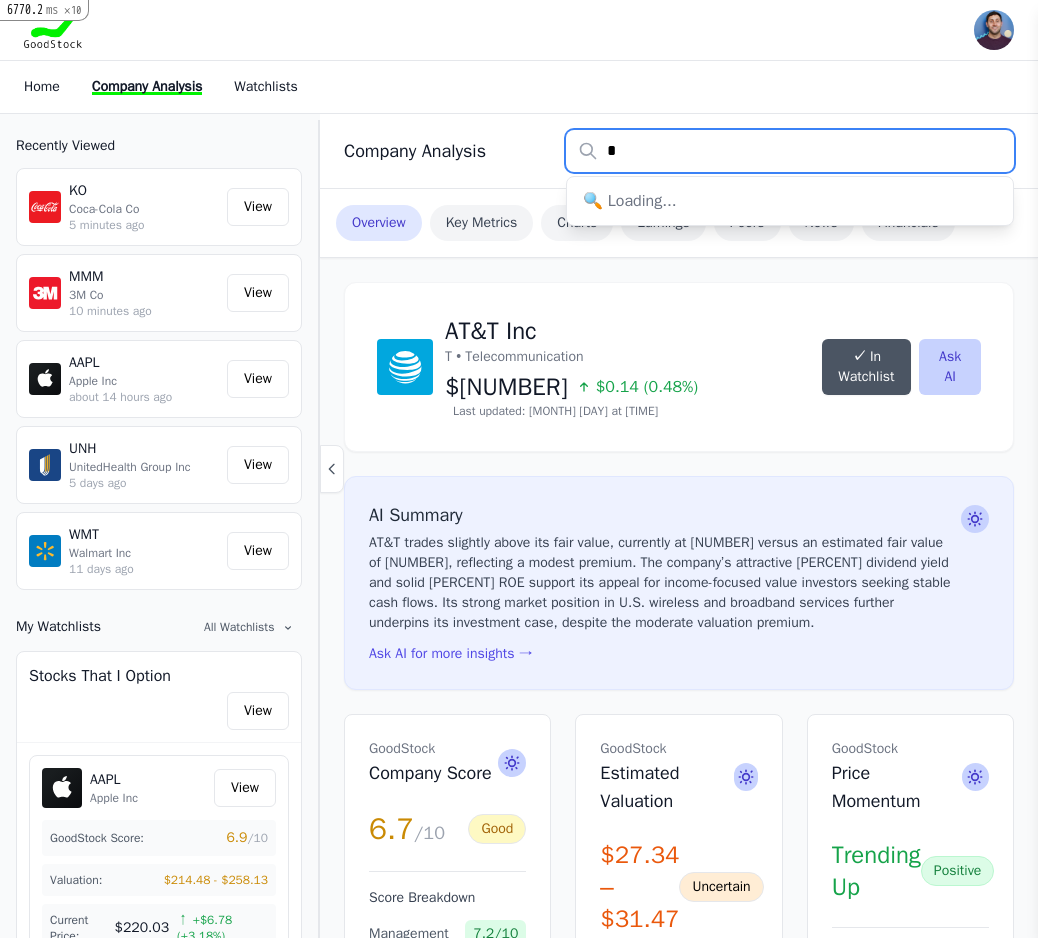 type on "**" 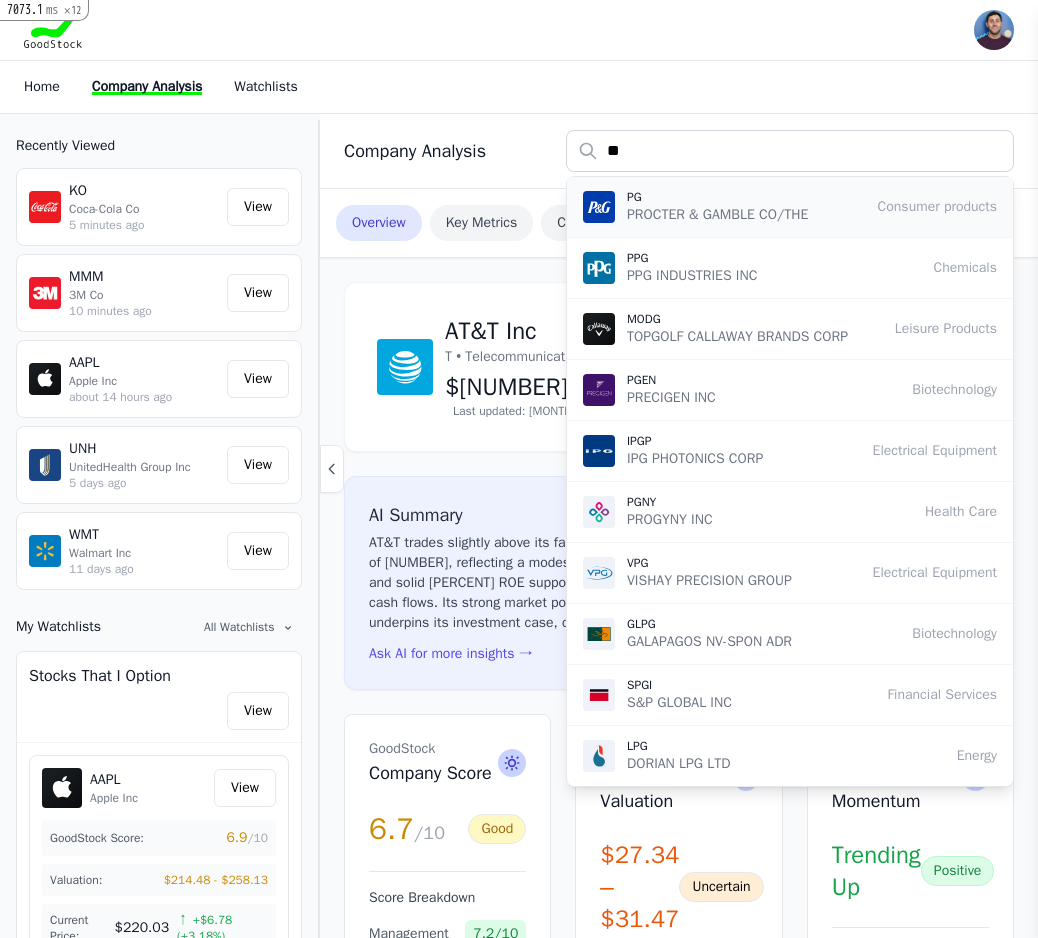 click on "PG
PROCTER & GAMBLE CO/THE
Consumer products" at bounding box center (790, 207) 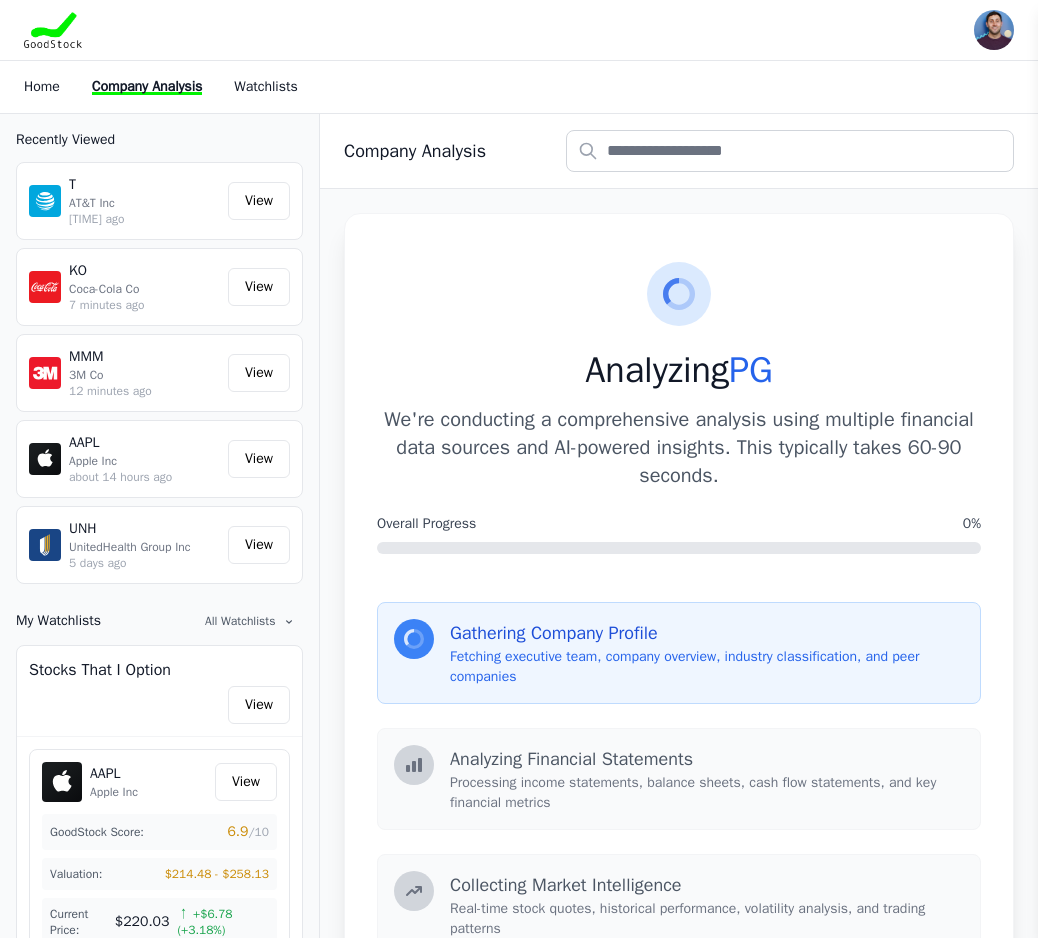 scroll, scrollTop: 0, scrollLeft: 0, axis: both 